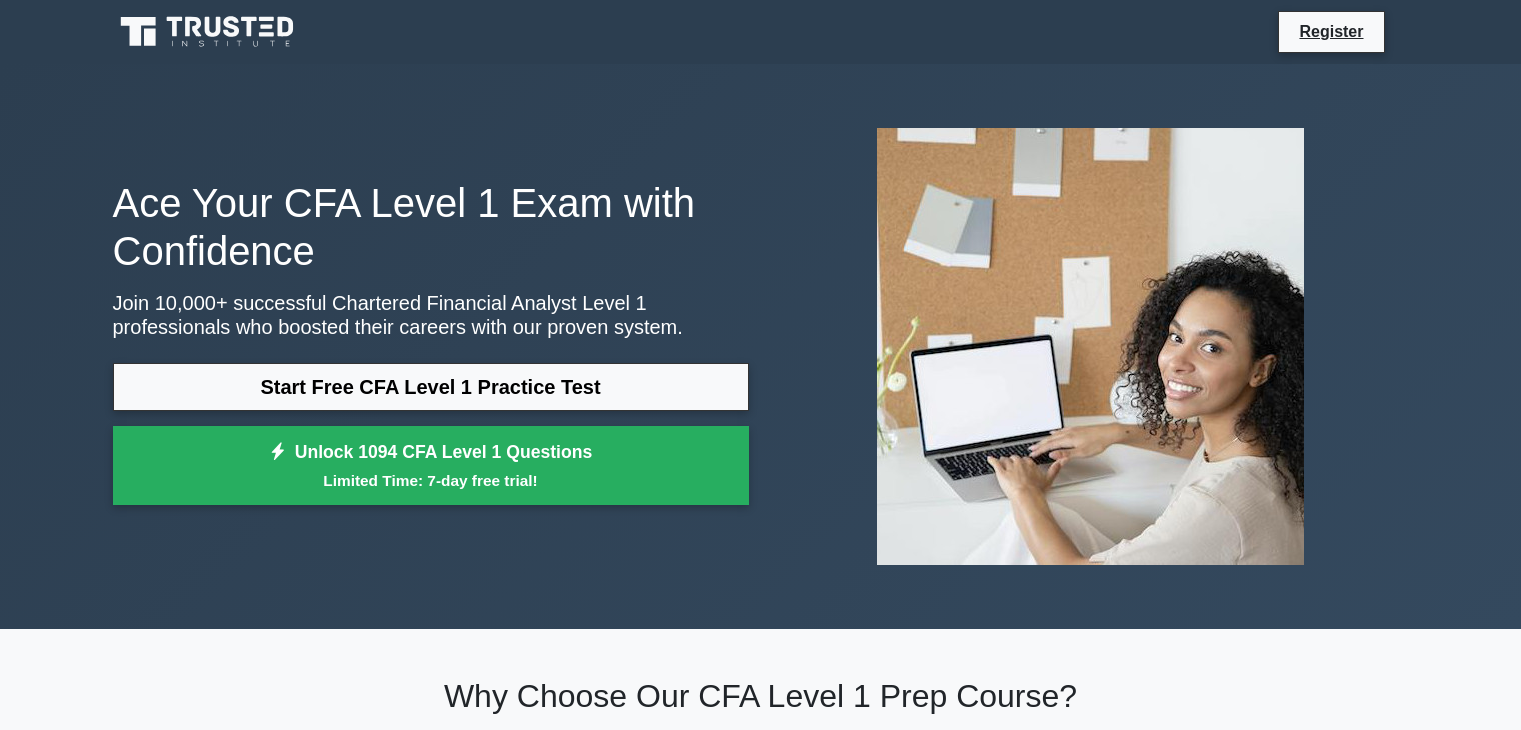 scroll, scrollTop: 350, scrollLeft: 0, axis: vertical 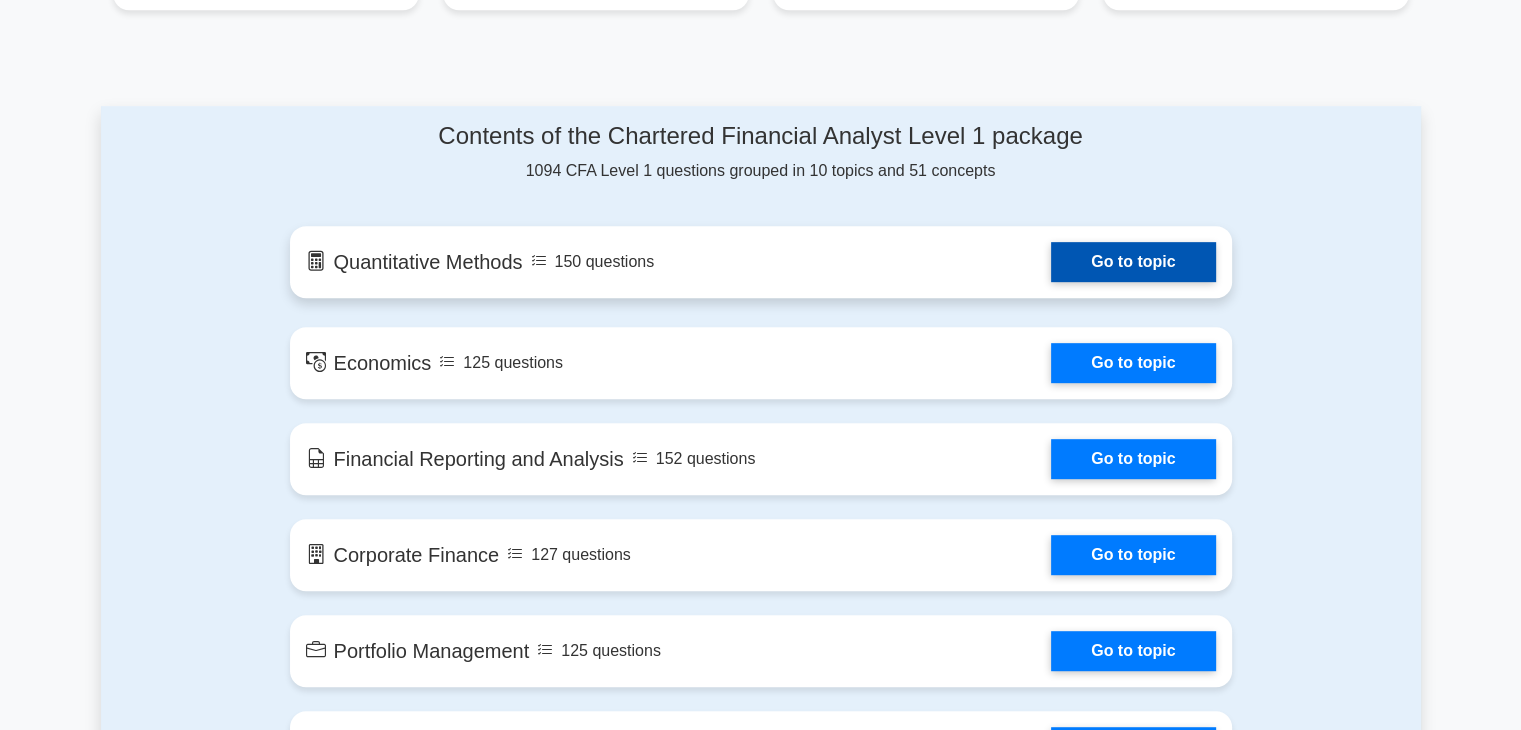 click on "Go to topic" at bounding box center [1133, 262] 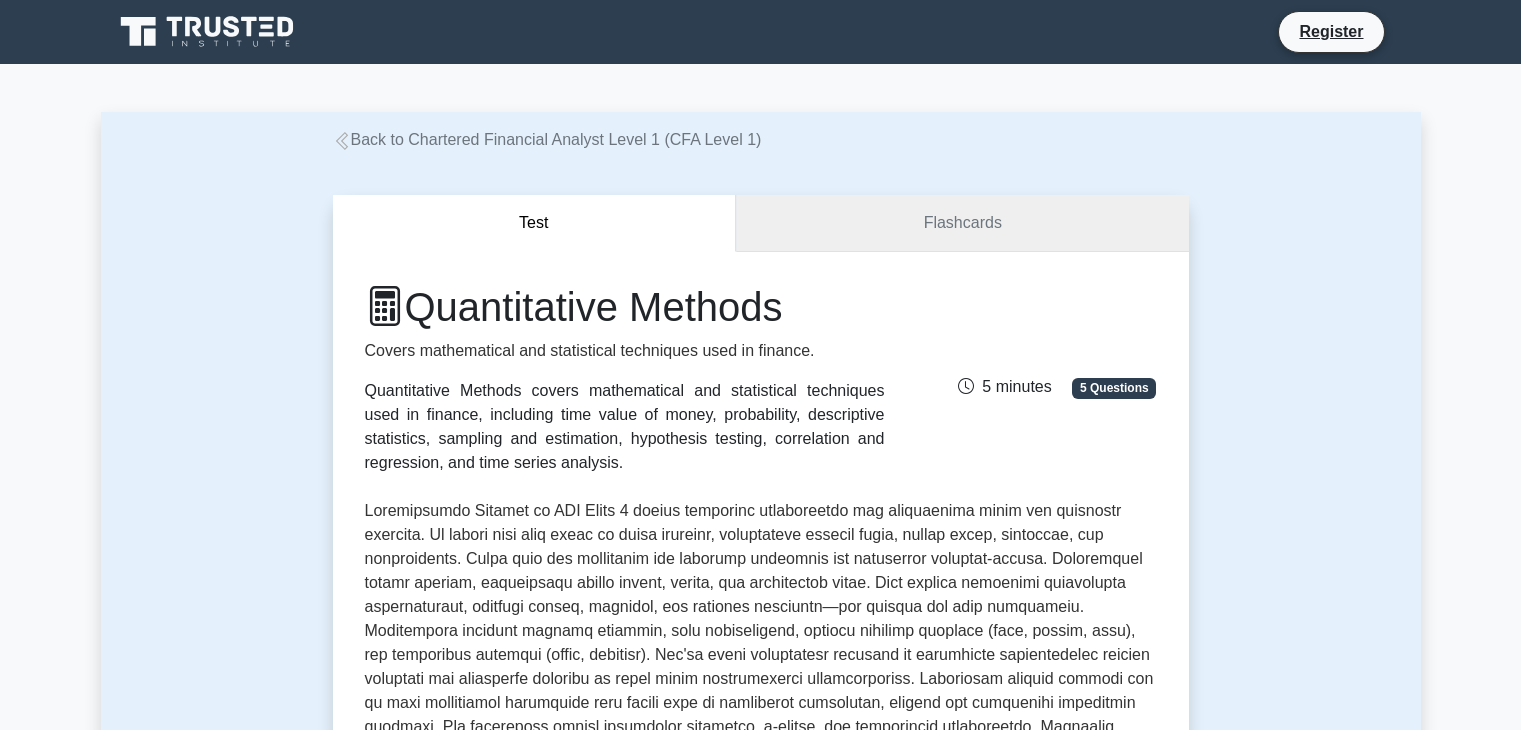 scroll, scrollTop: 57, scrollLeft: 0, axis: vertical 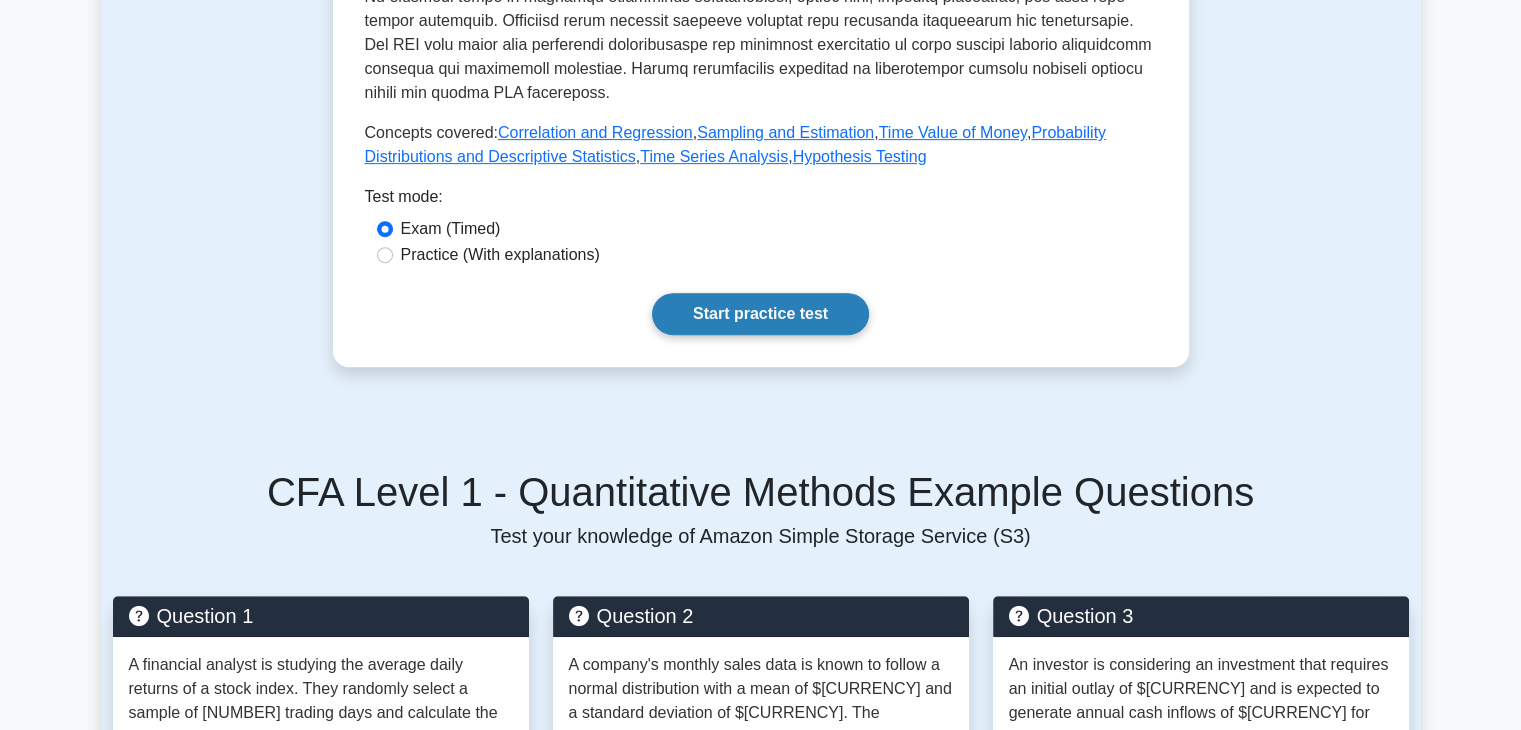 click on "Start practice test" at bounding box center [760, 314] 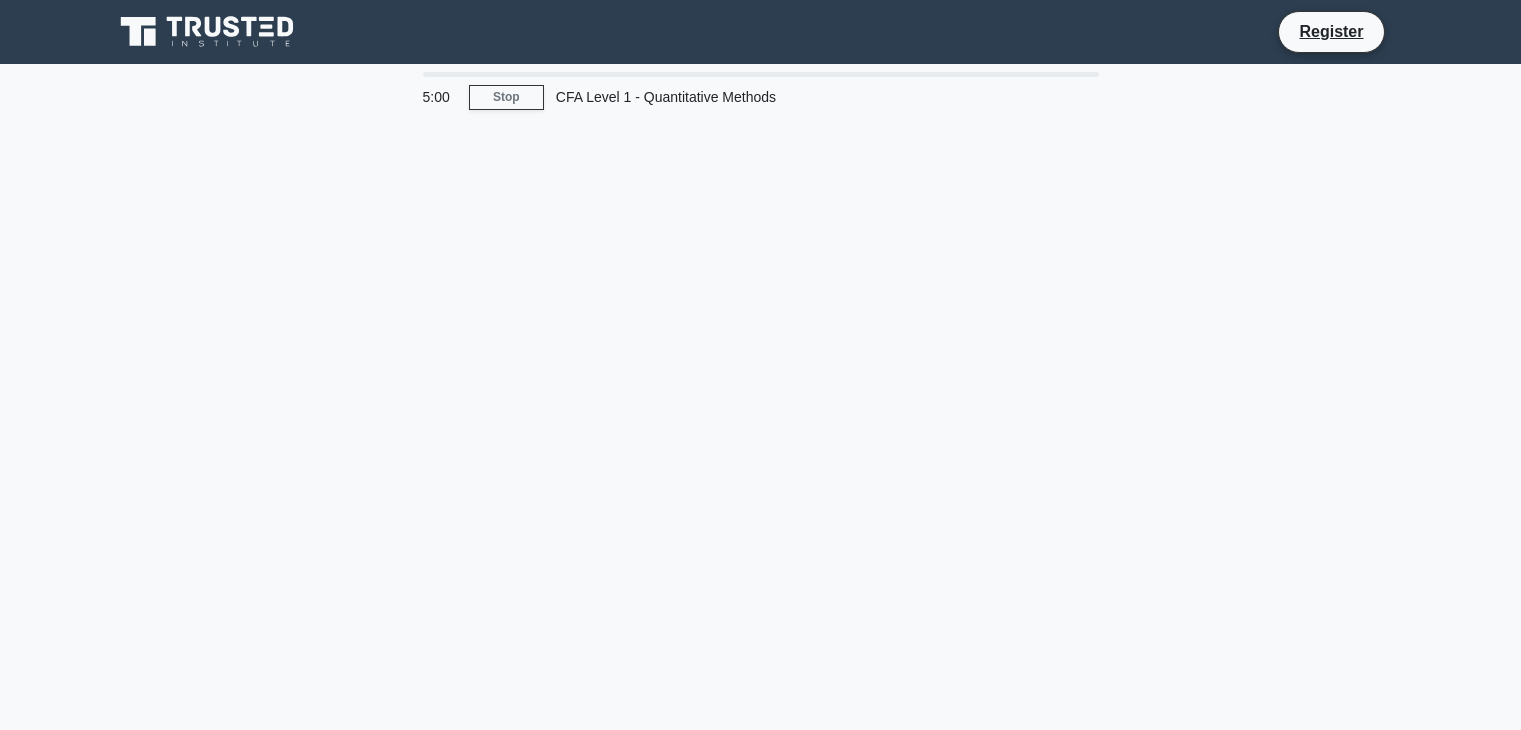 scroll, scrollTop: 0, scrollLeft: 0, axis: both 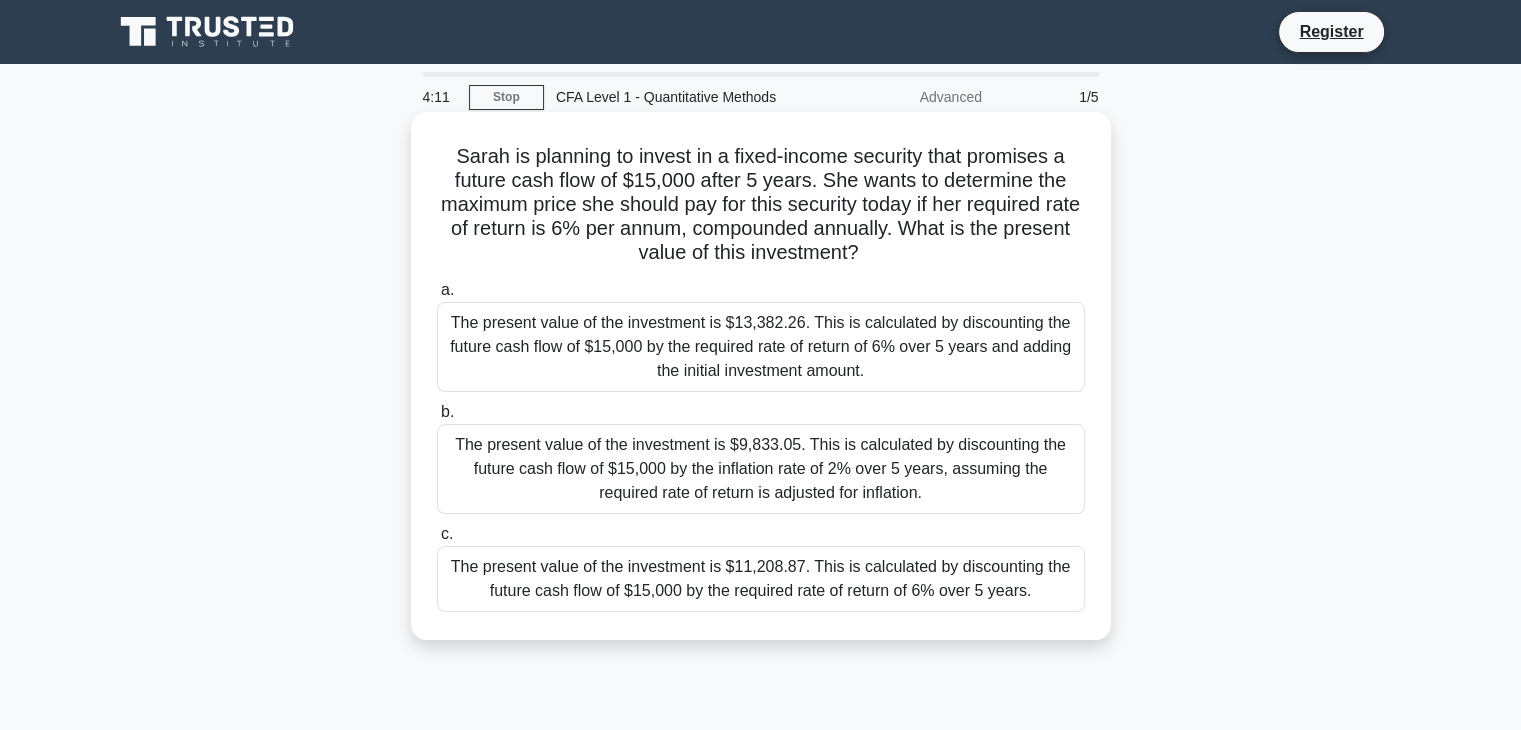 click on "The present value of the investment is $13,382.26. This is calculated by discounting the future cash flow of $15,000 by the required rate of return of 6% over 5 years and adding the initial investment amount." at bounding box center [761, 347] 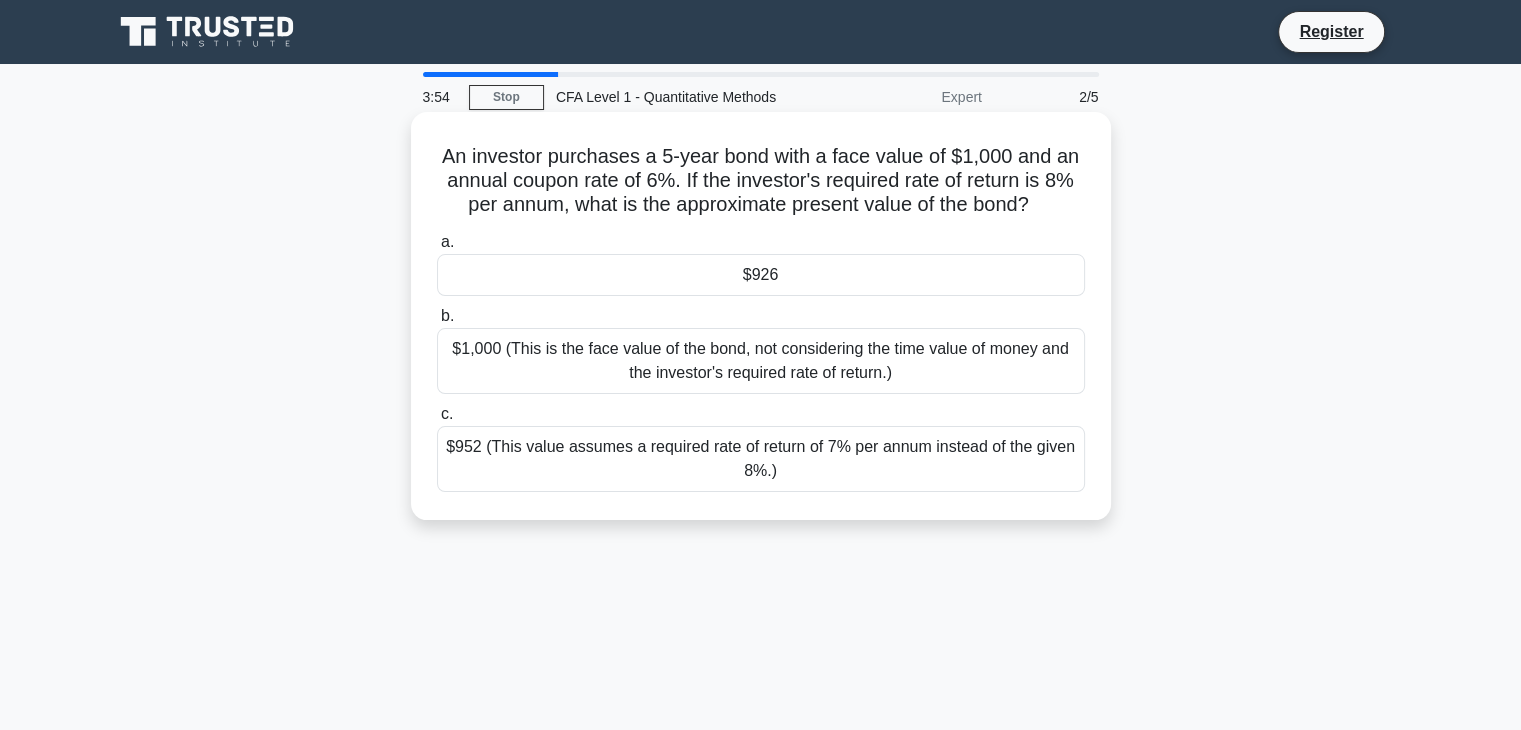 click on "$926" at bounding box center [761, 275] 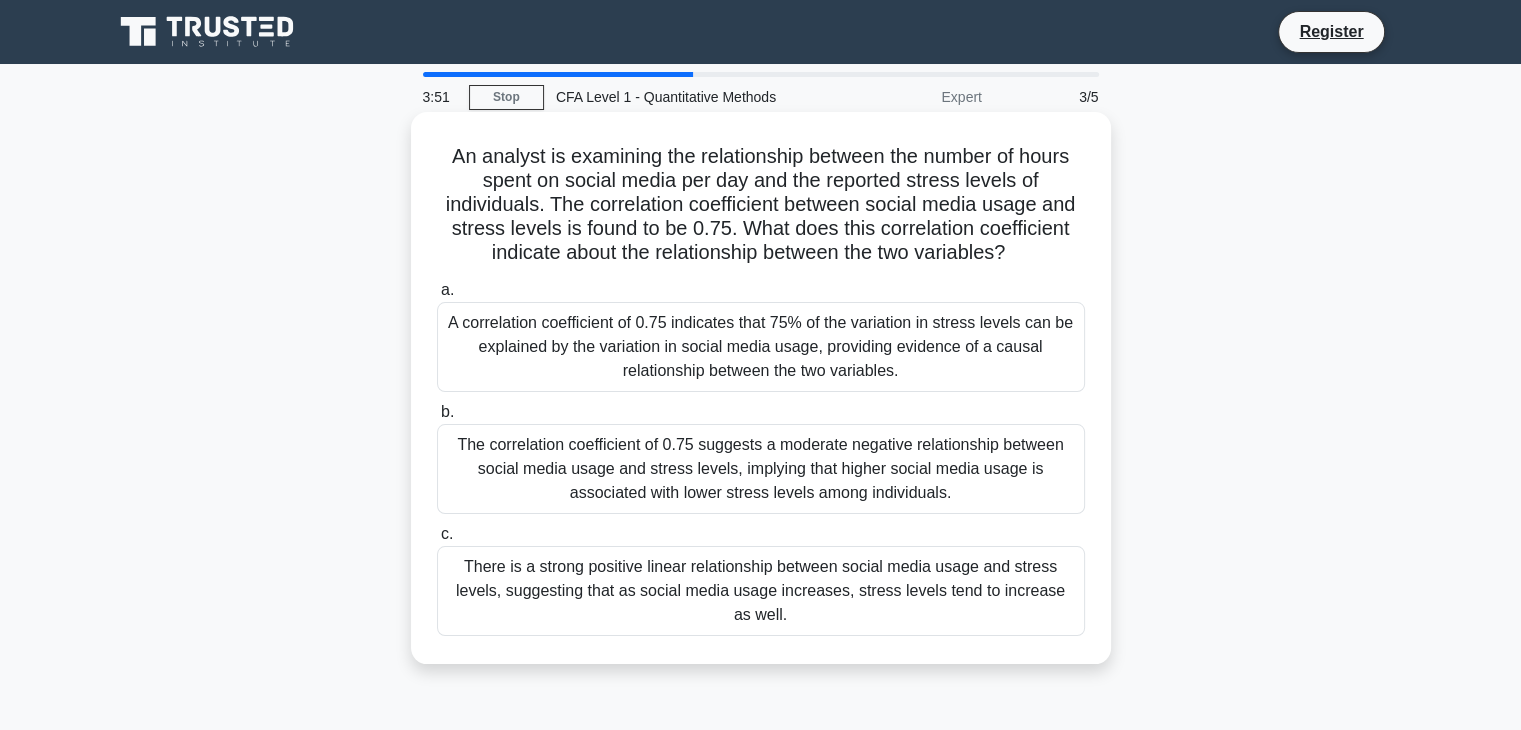 click on "The correlation coefficient of 0.75 suggests a moderate negative relationship between social media usage and stress levels, implying that higher social media usage is associated with lower stress levels among individuals." at bounding box center [761, 469] 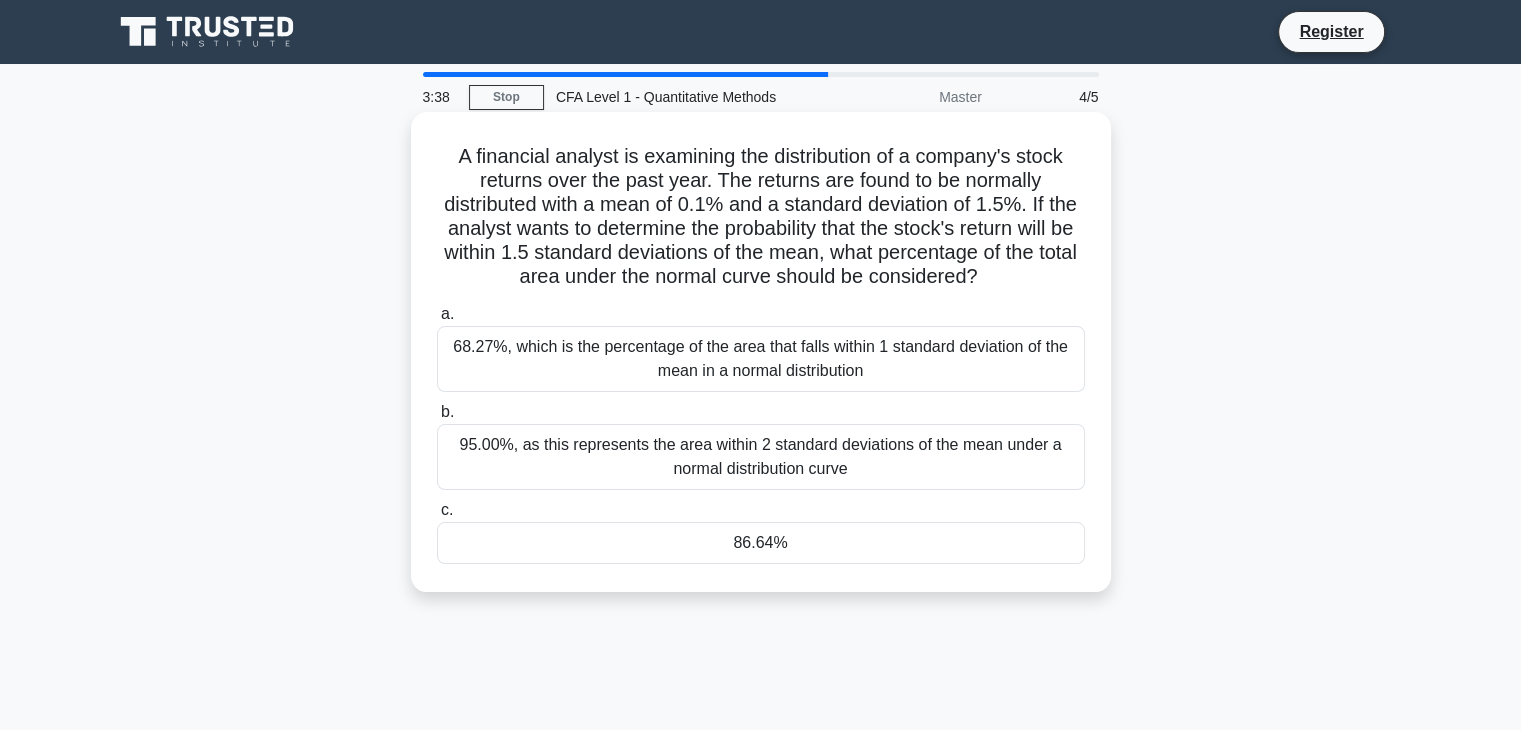 click on "95.00%, as this represents the area within 2 standard deviations of the mean under a normal distribution curve" at bounding box center (761, 457) 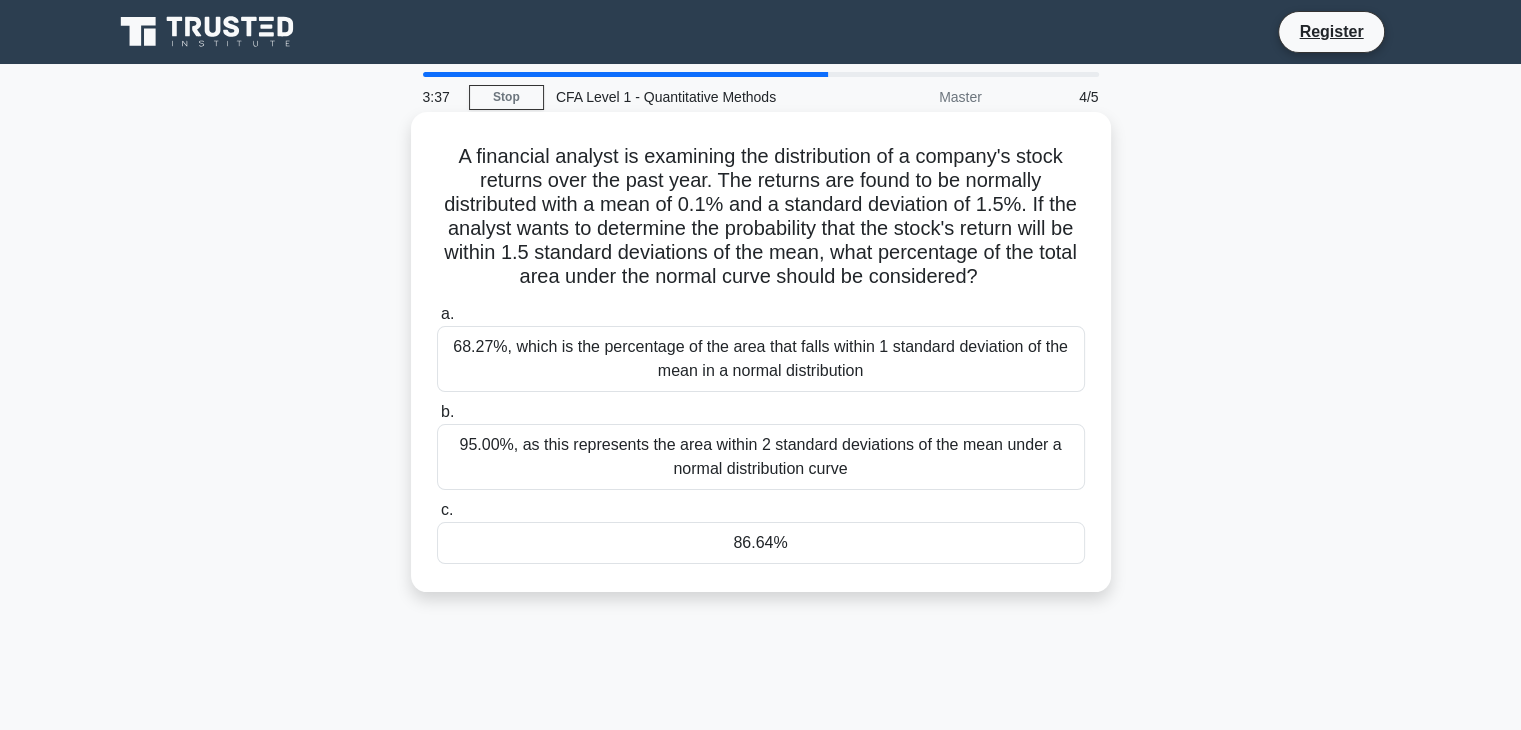 click on "95.00%, as this represents the area within 2 standard deviations of the mean under a normal distribution curve" at bounding box center (761, 457) 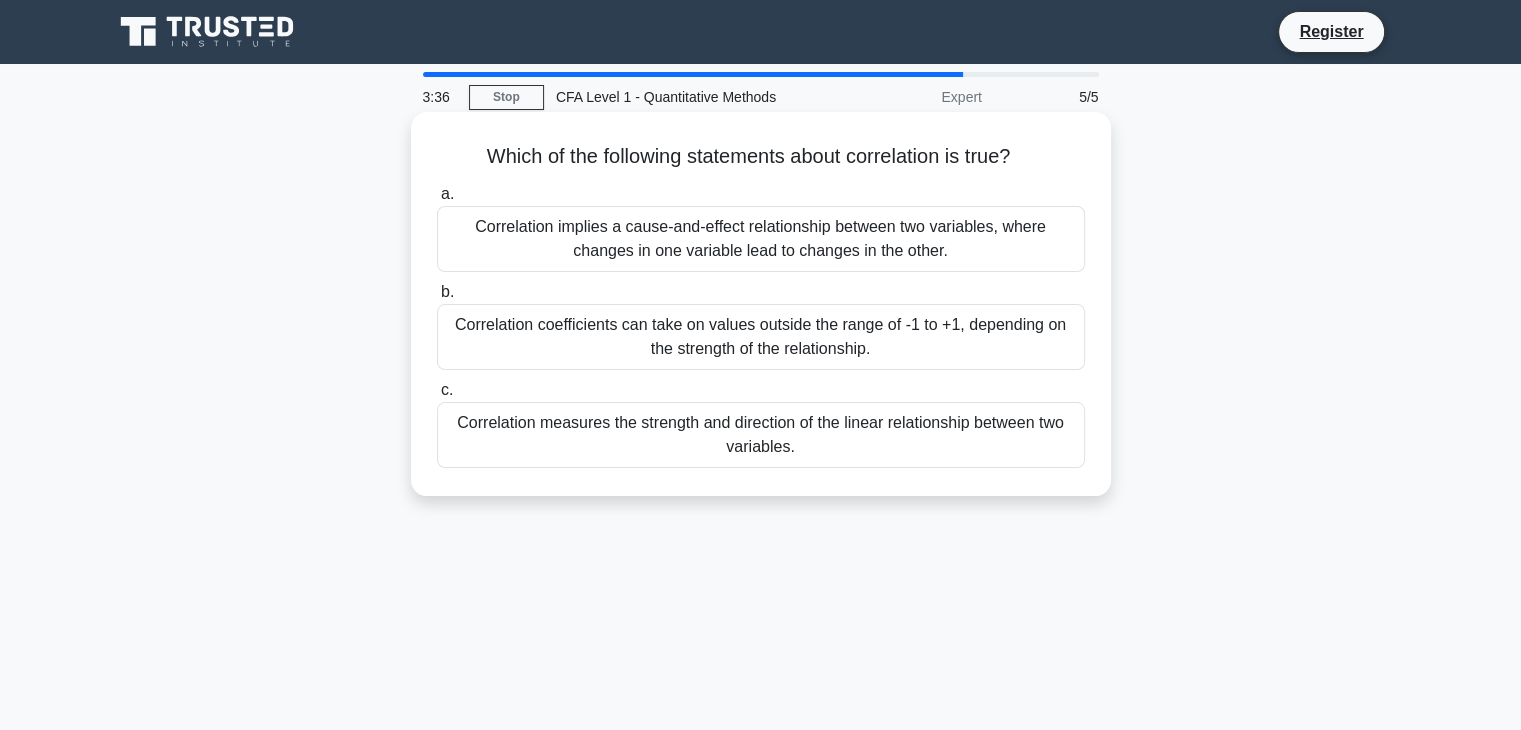 click on "Correlation coefficients can take on values outside the range of -1 to +1, depending on the strength of the relationship." at bounding box center [761, 337] 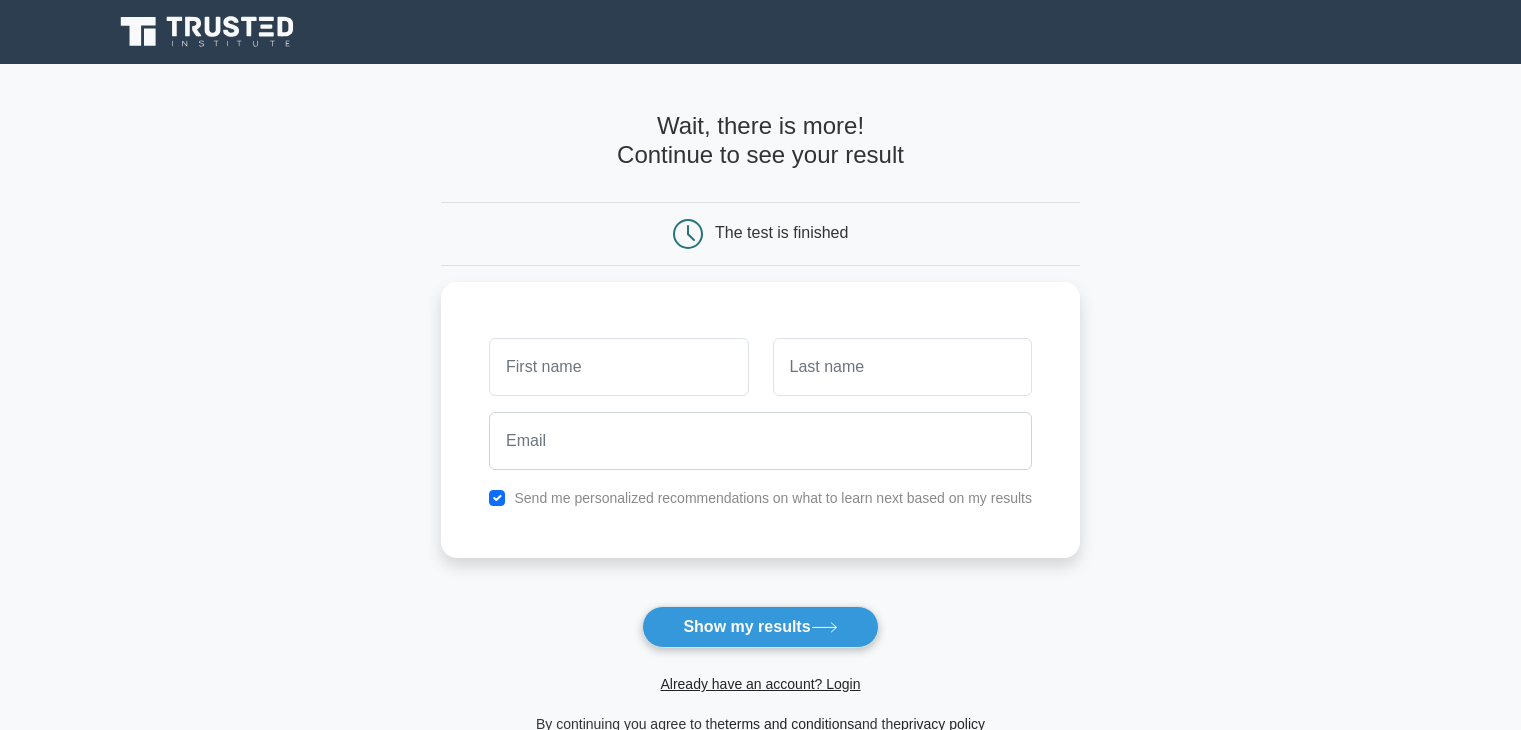 scroll, scrollTop: 0, scrollLeft: 0, axis: both 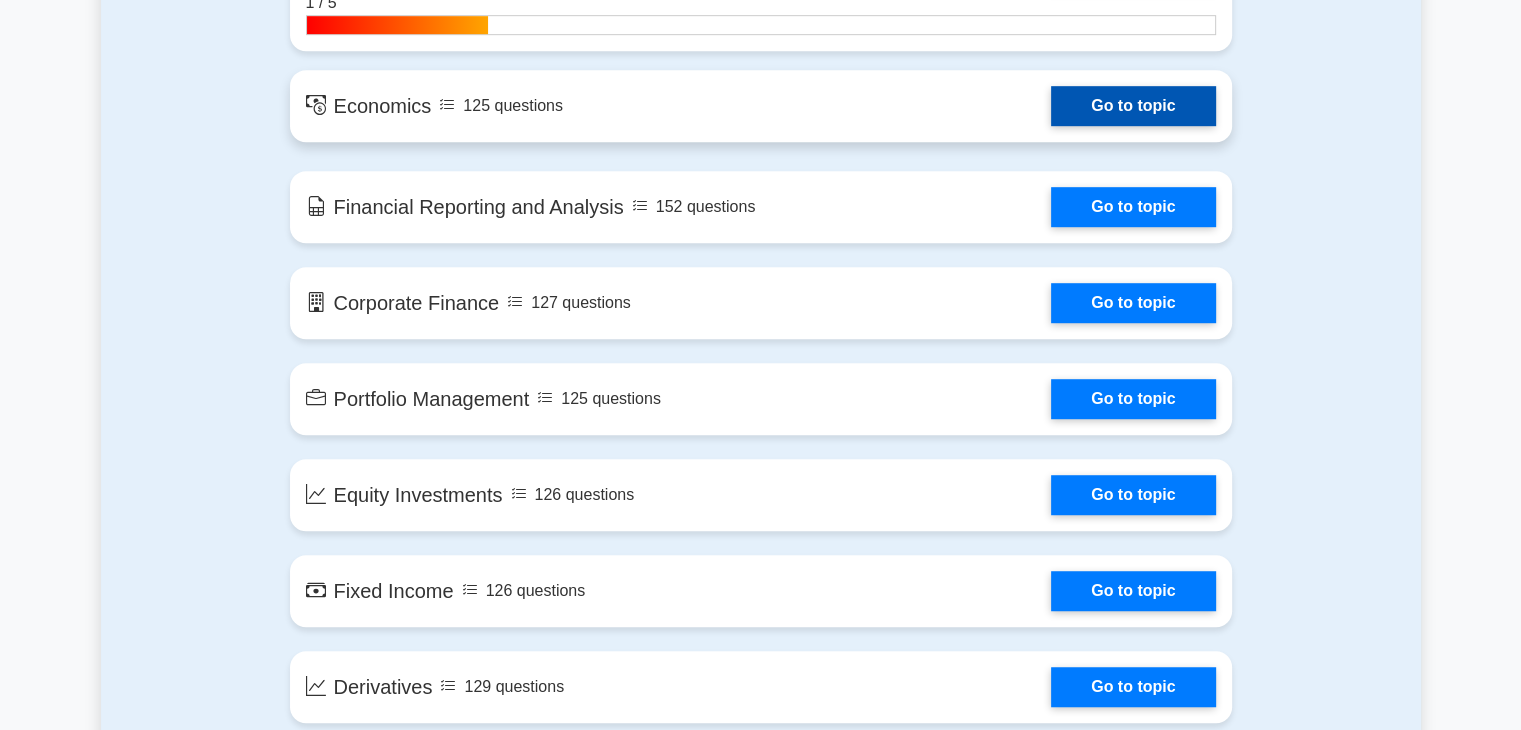 click on "Go to topic" at bounding box center [1133, 106] 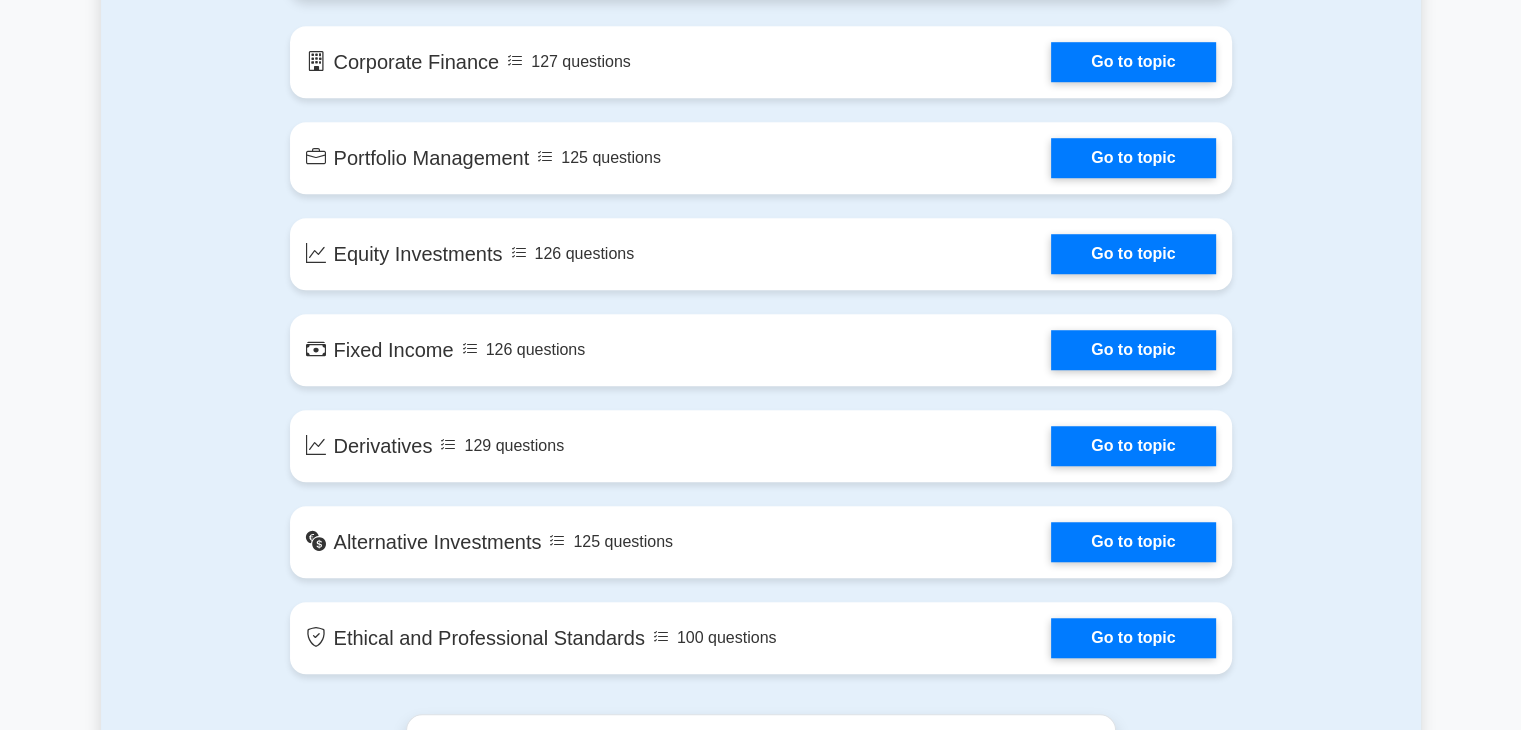 scroll, scrollTop: 1475, scrollLeft: 0, axis: vertical 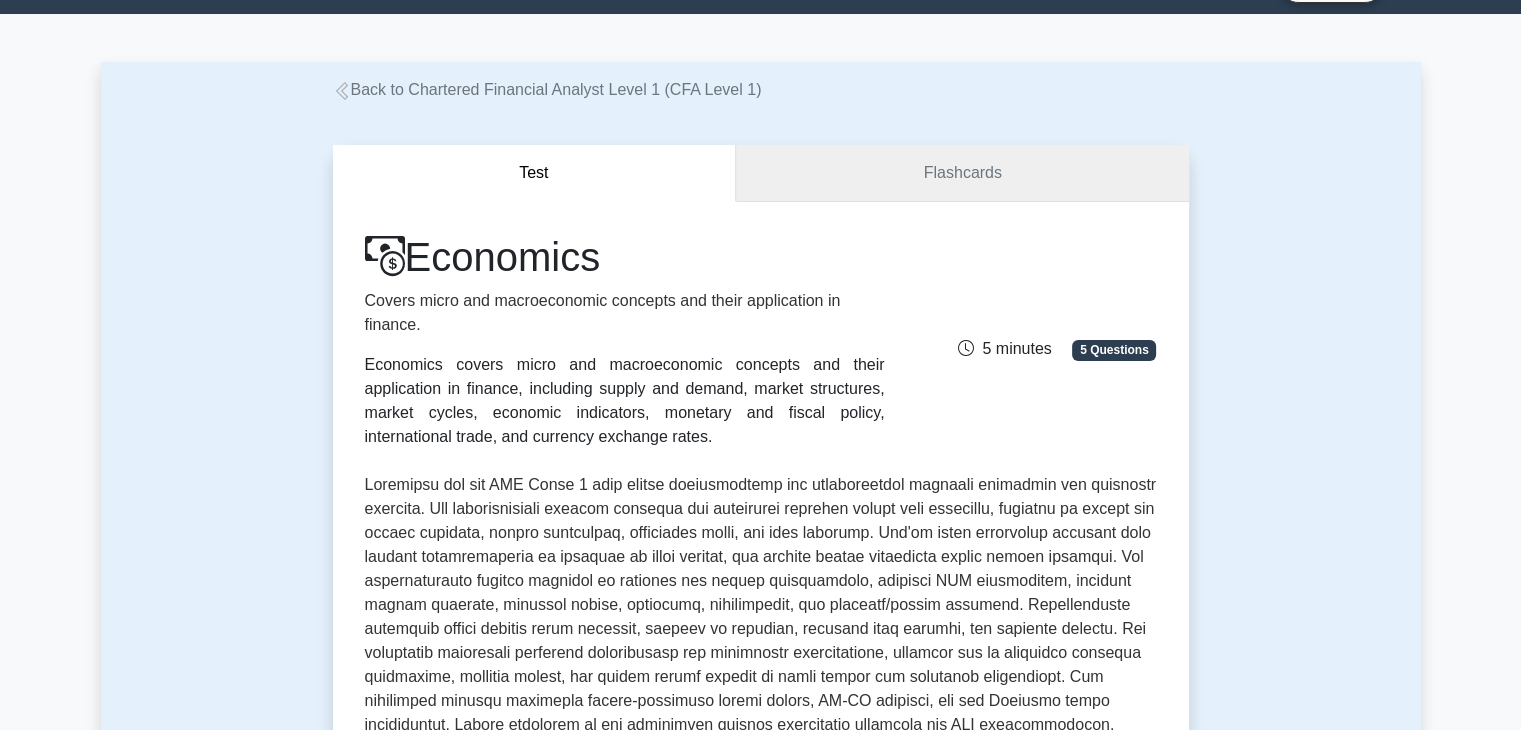 click on "Flashcards" at bounding box center [962, 173] 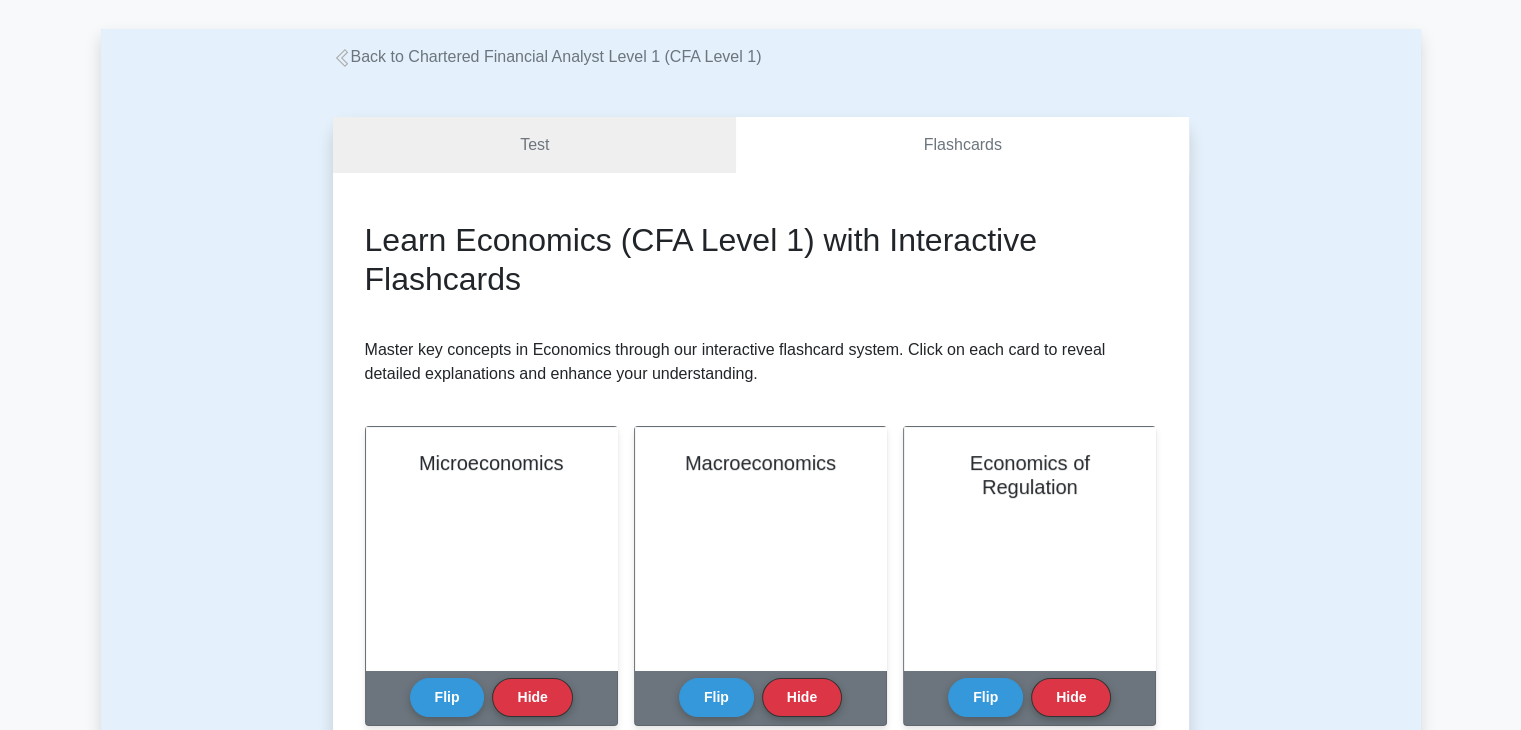 scroll, scrollTop: 0, scrollLeft: 0, axis: both 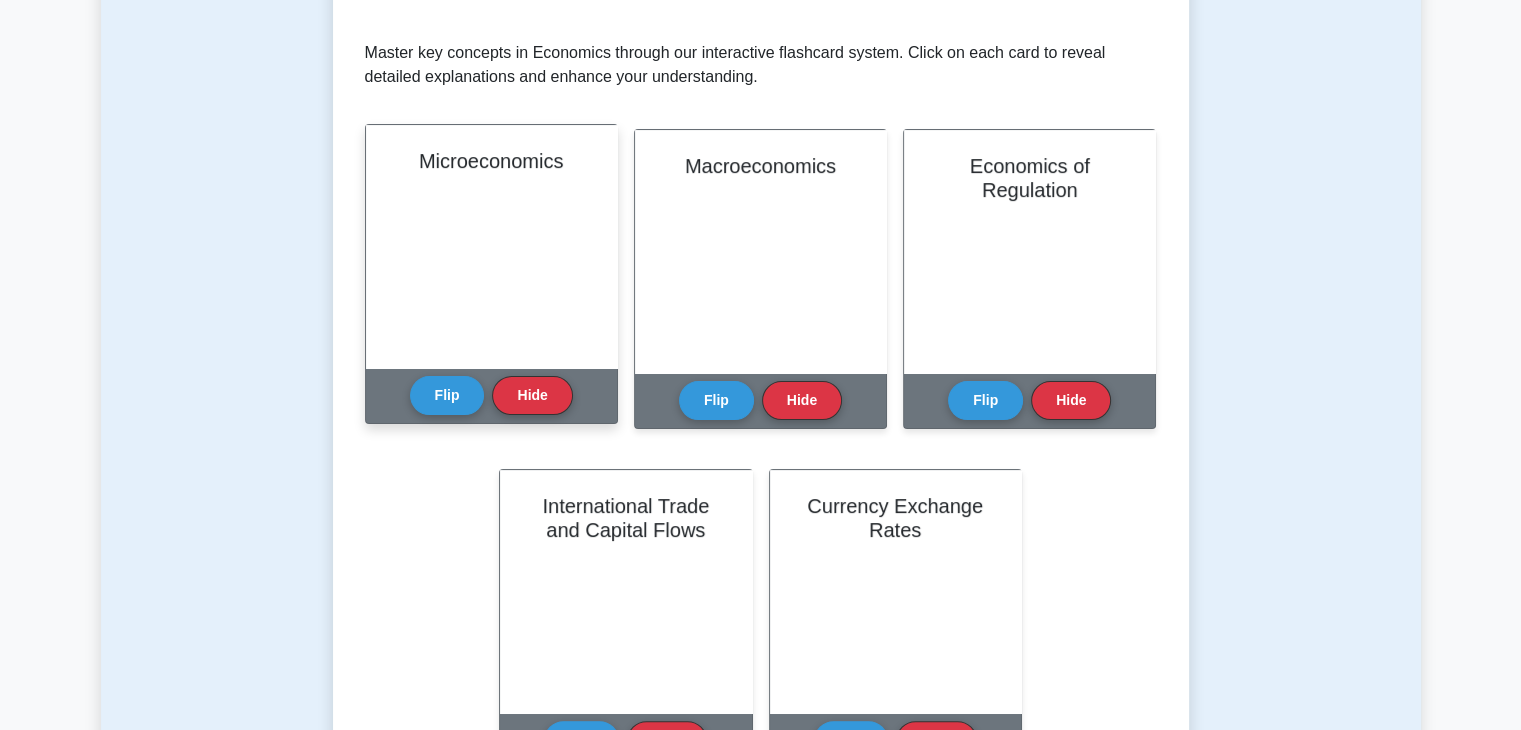 click on "Microeconomics" at bounding box center (491, 246) 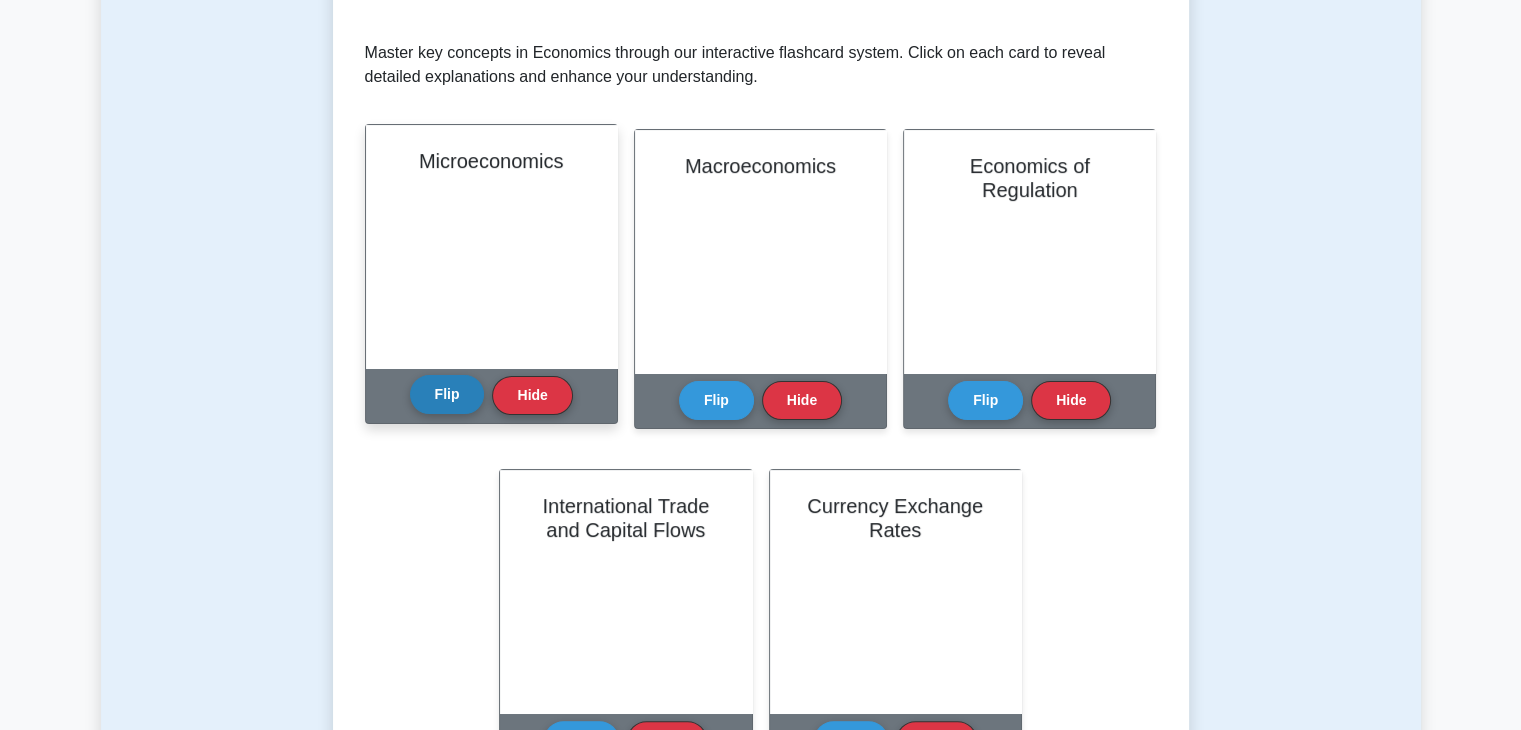click on "Flip" at bounding box center [447, 394] 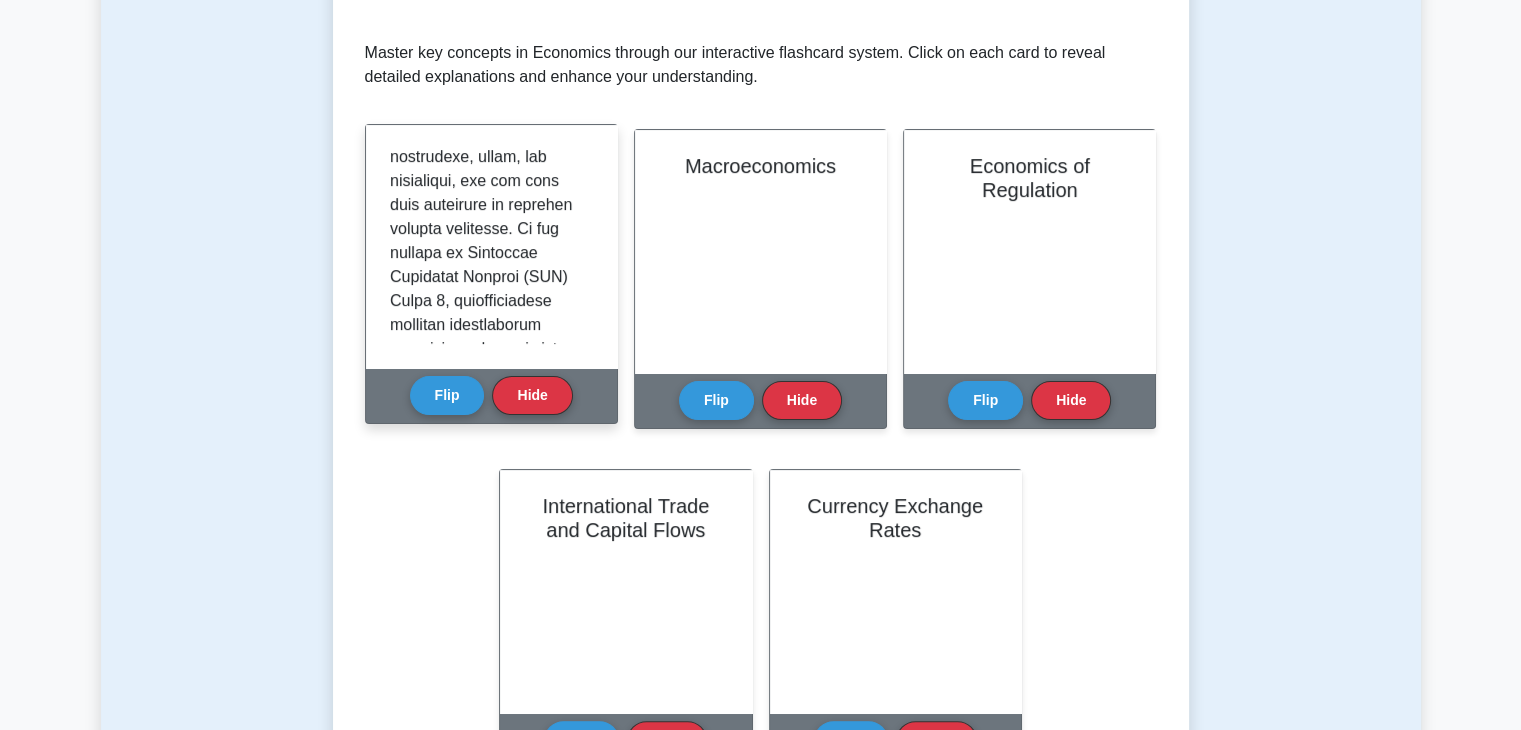 scroll, scrollTop: 0, scrollLeft: 0, axis: both 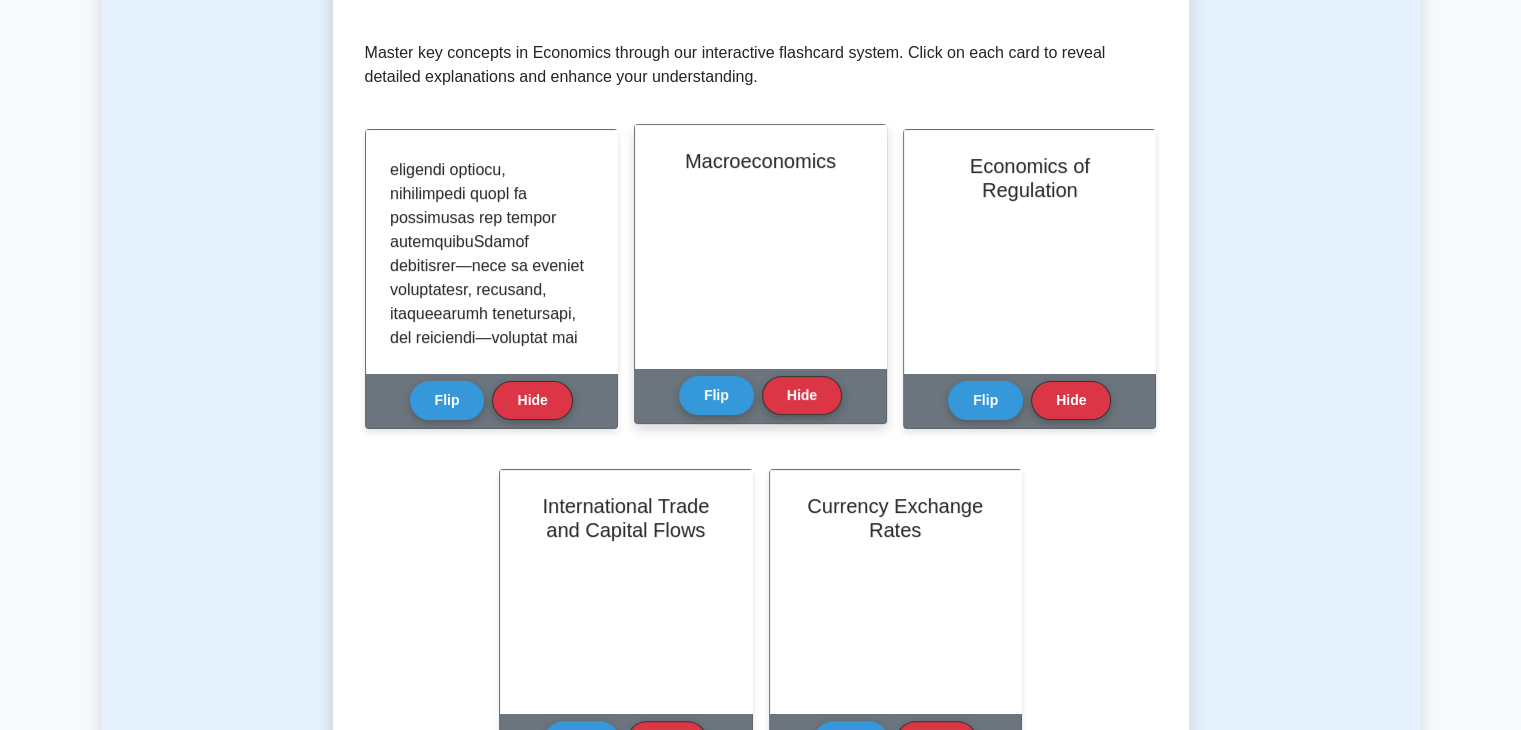click on "Macroeconomics" at bounding box center [760, 246] 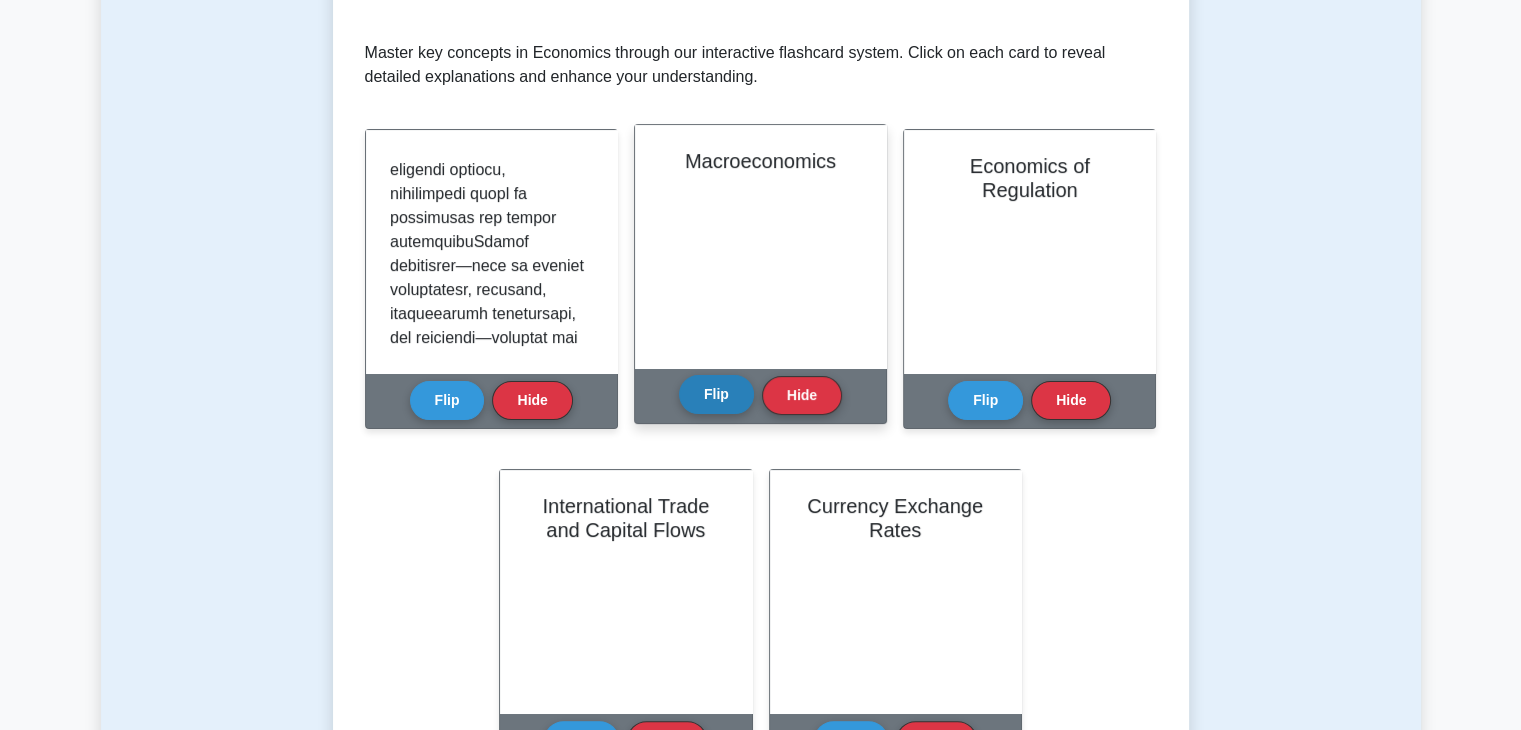 click on "Flip" at bounding box center (716, 394) 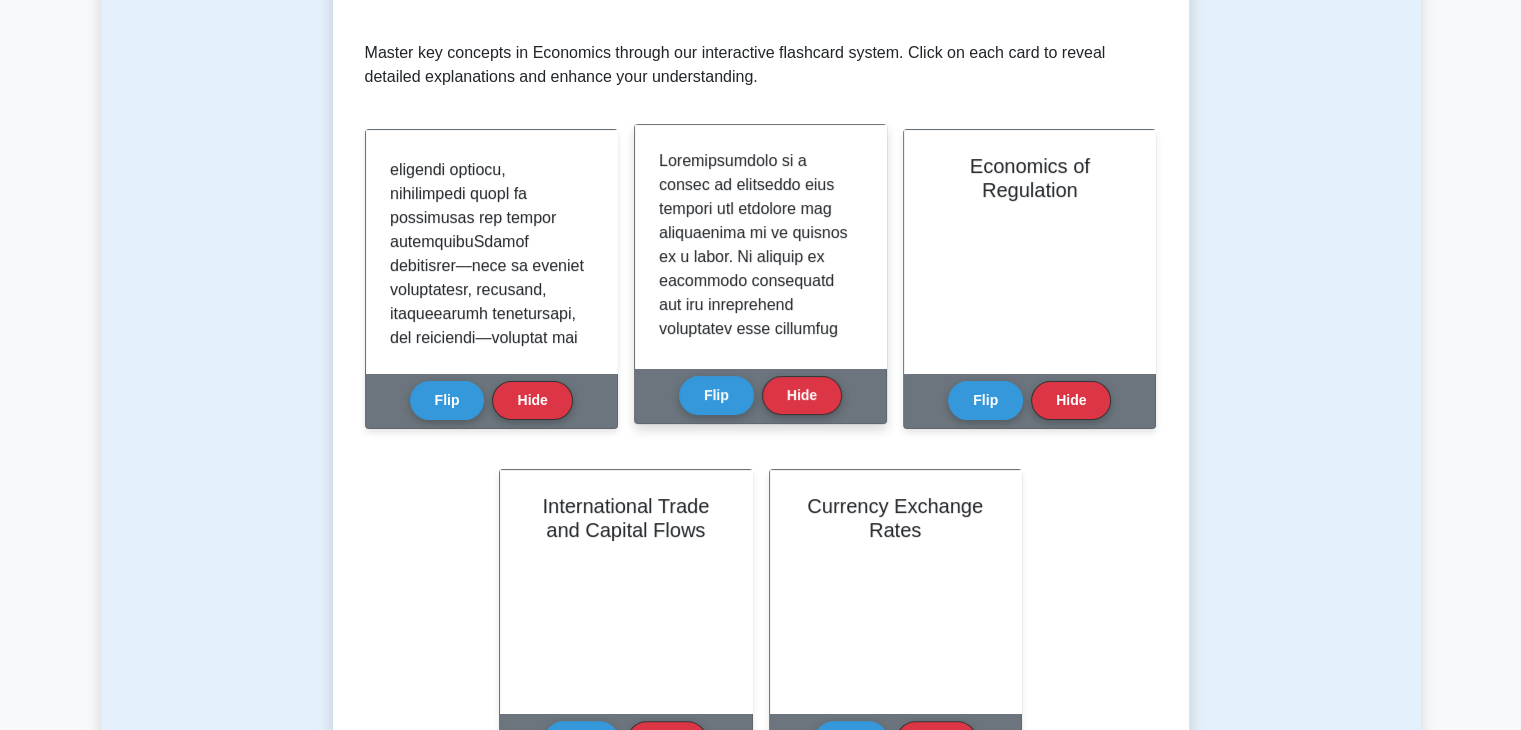 scroll, scrollTop: 350, scrollLeft: 0, axis: vertical 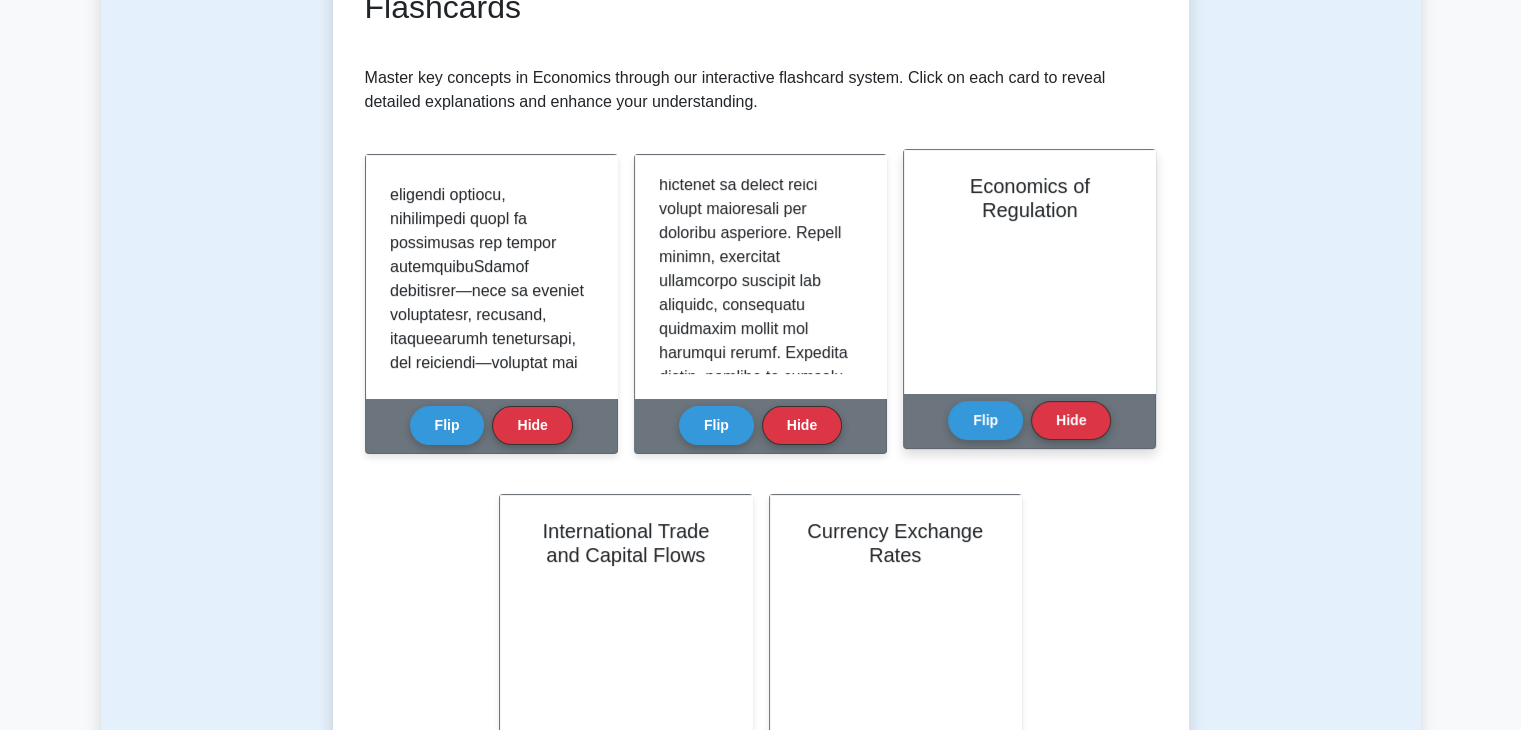 click on "Flip
Hide" at bounding box center (1029, 420) 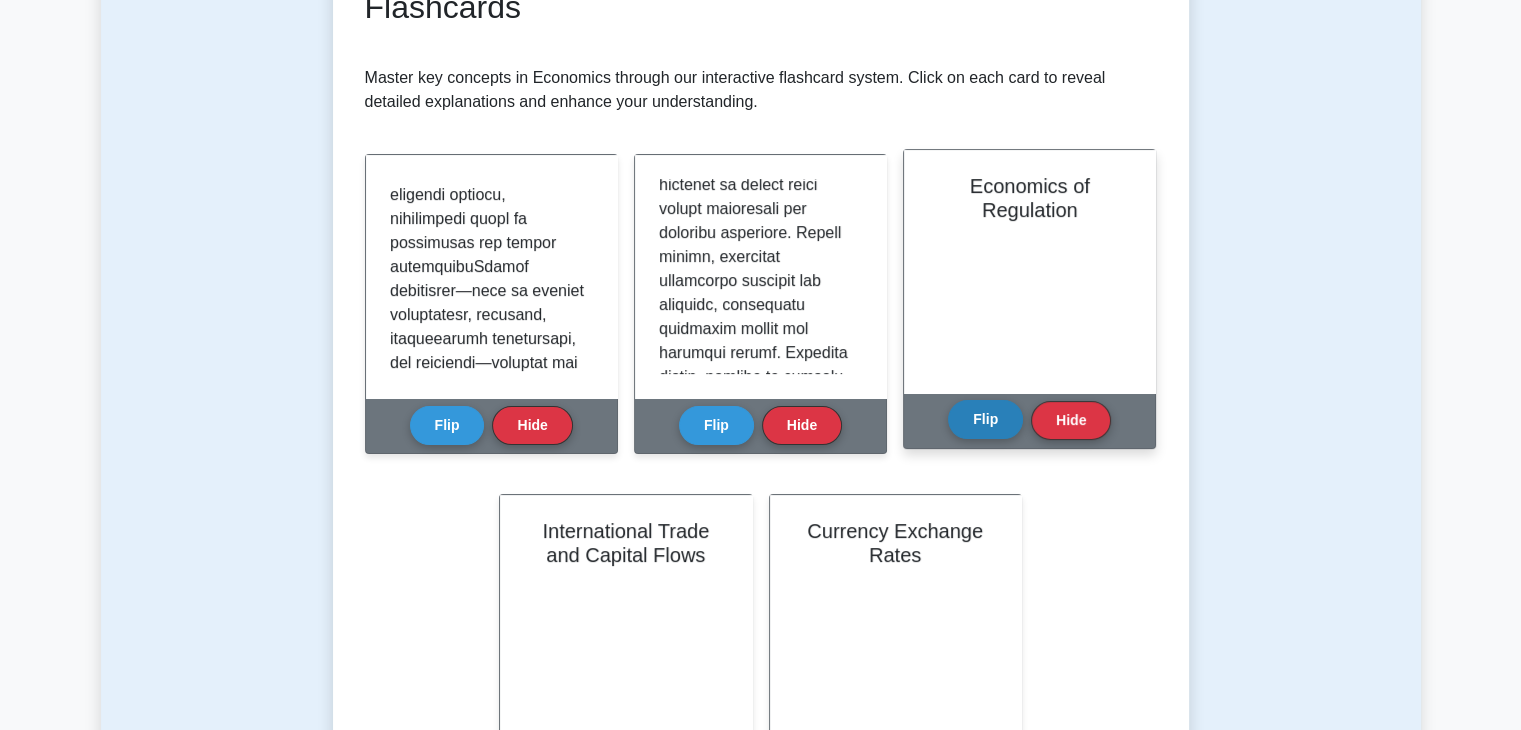 click on "Flip" at bounding box center (985, 419) 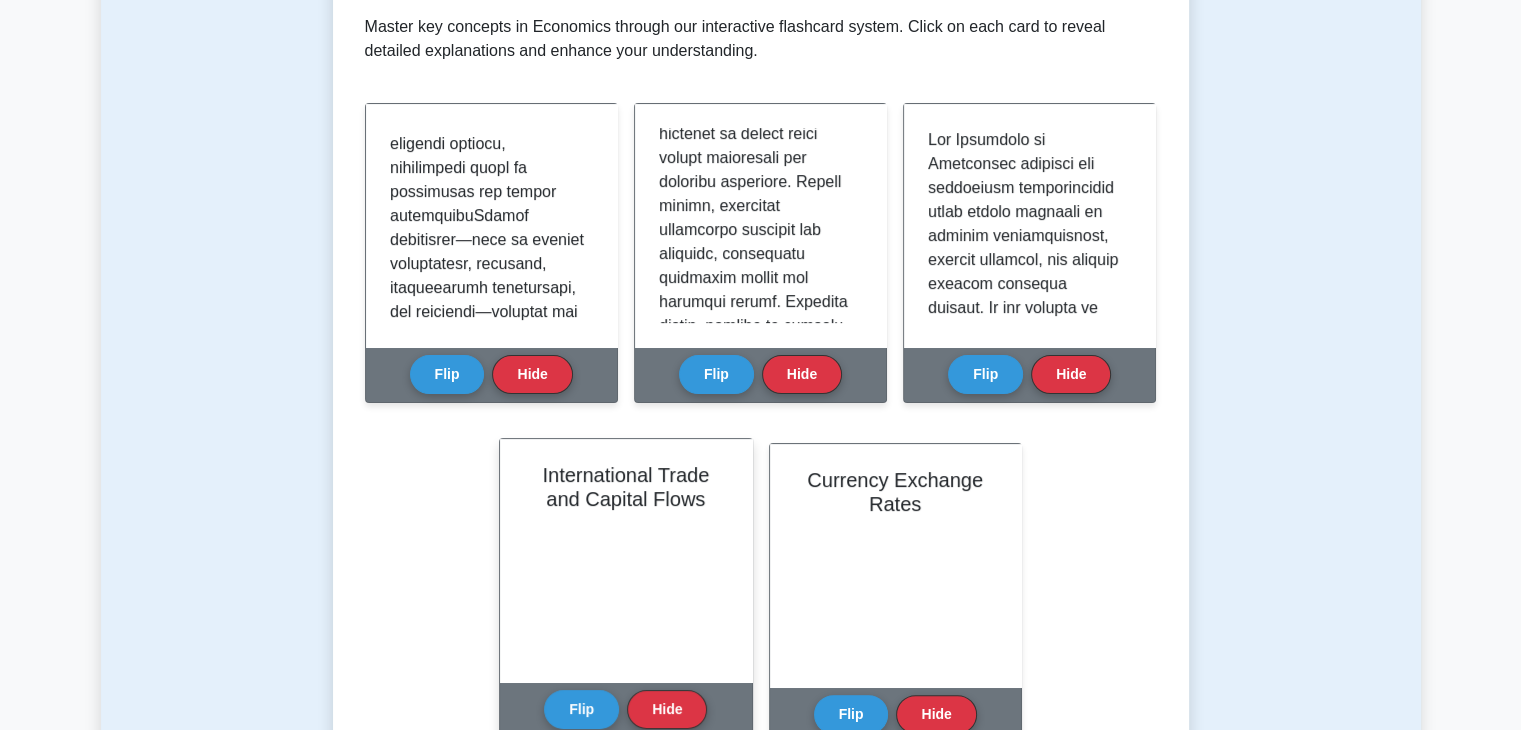 scroll, scrollTop: 575, scrollLeft: 0, axis: vertical 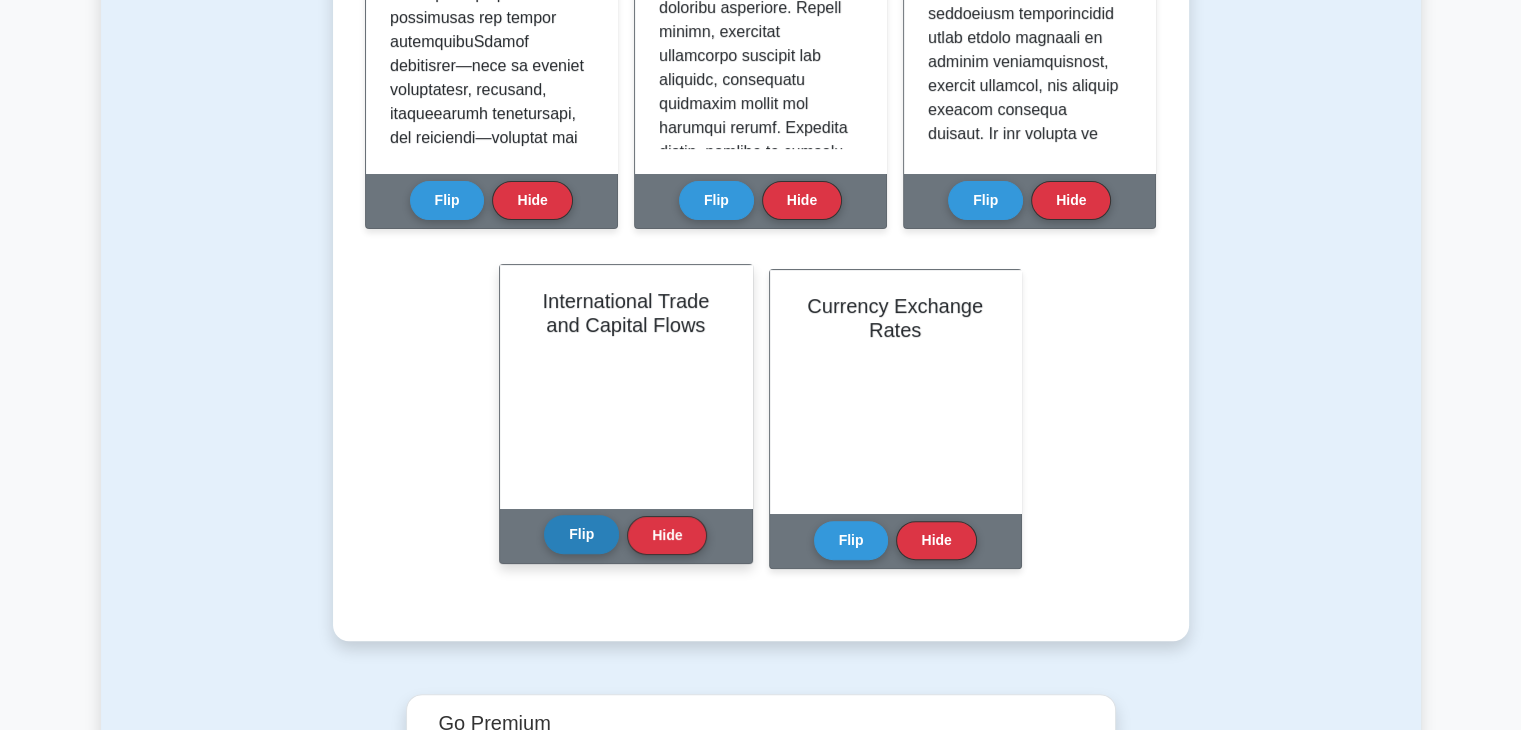 click on "Flip" at bounding box center (581, 534) 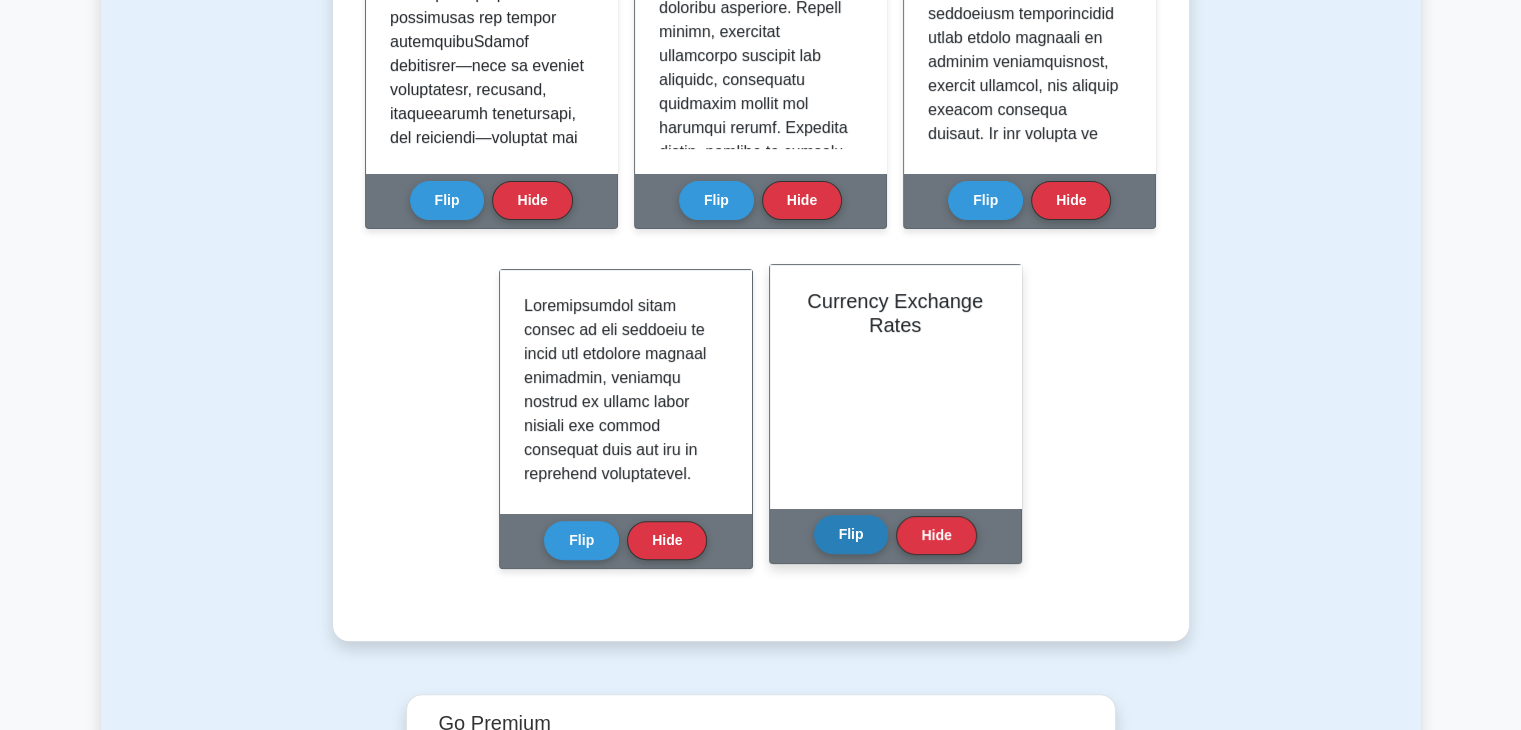 click on "Flip" at bounding box center (851, 534) 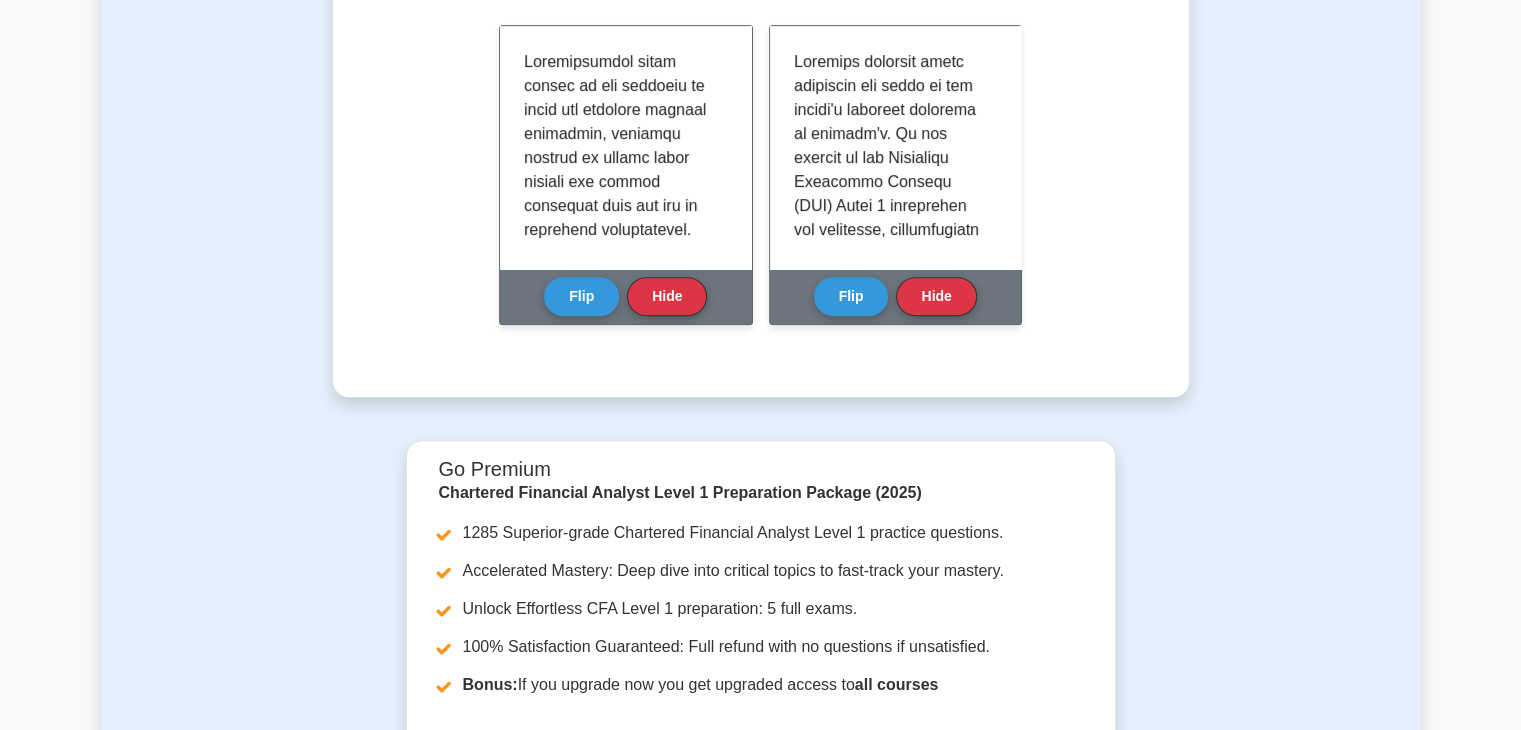 scroll, scrollTop: 975, scrollLeft: 0, axis: vertical 